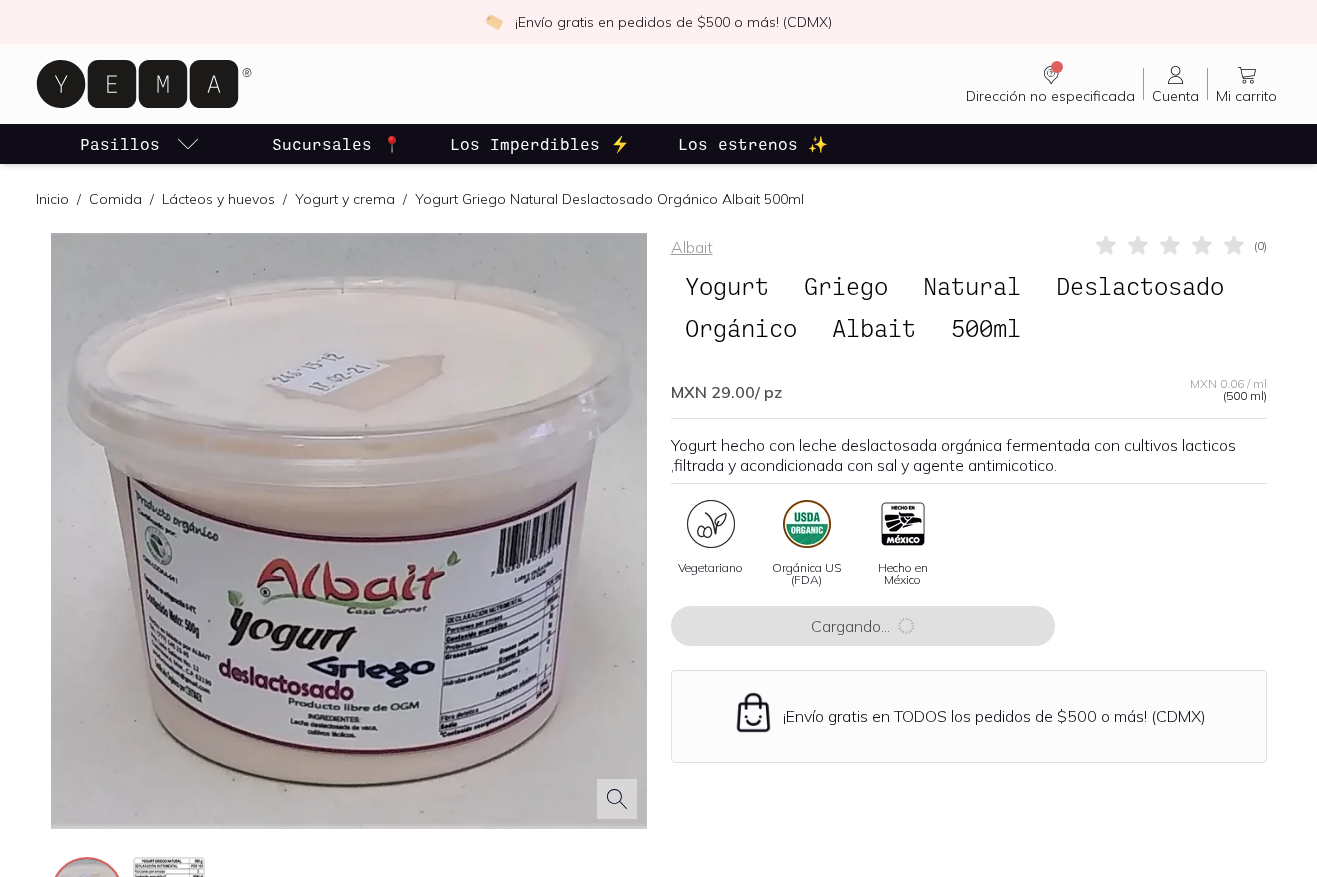 scroll, scrollTop: 0, scrollLeft: 0, axis: both 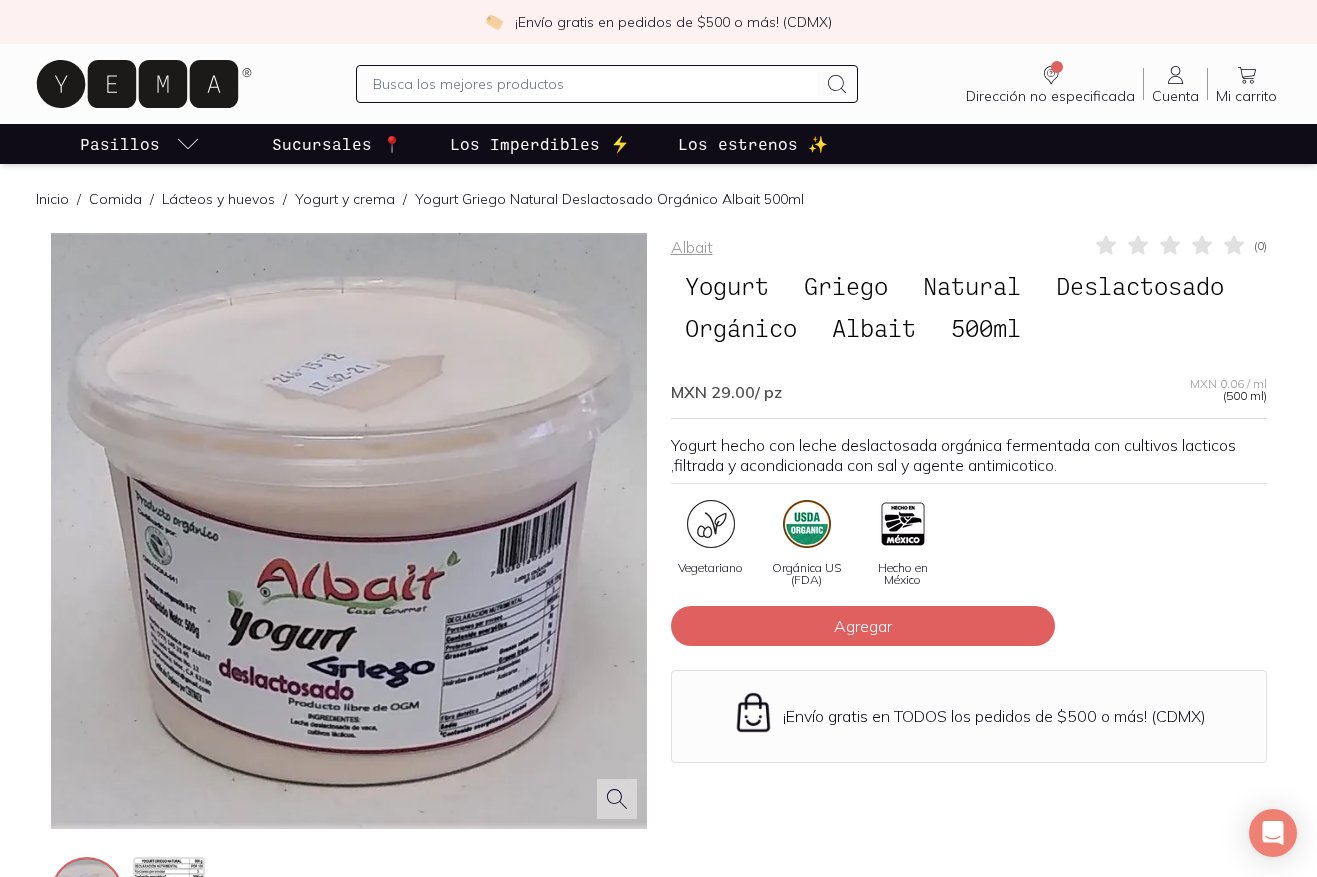 click on "Comida" at bounding box center [115, 199] 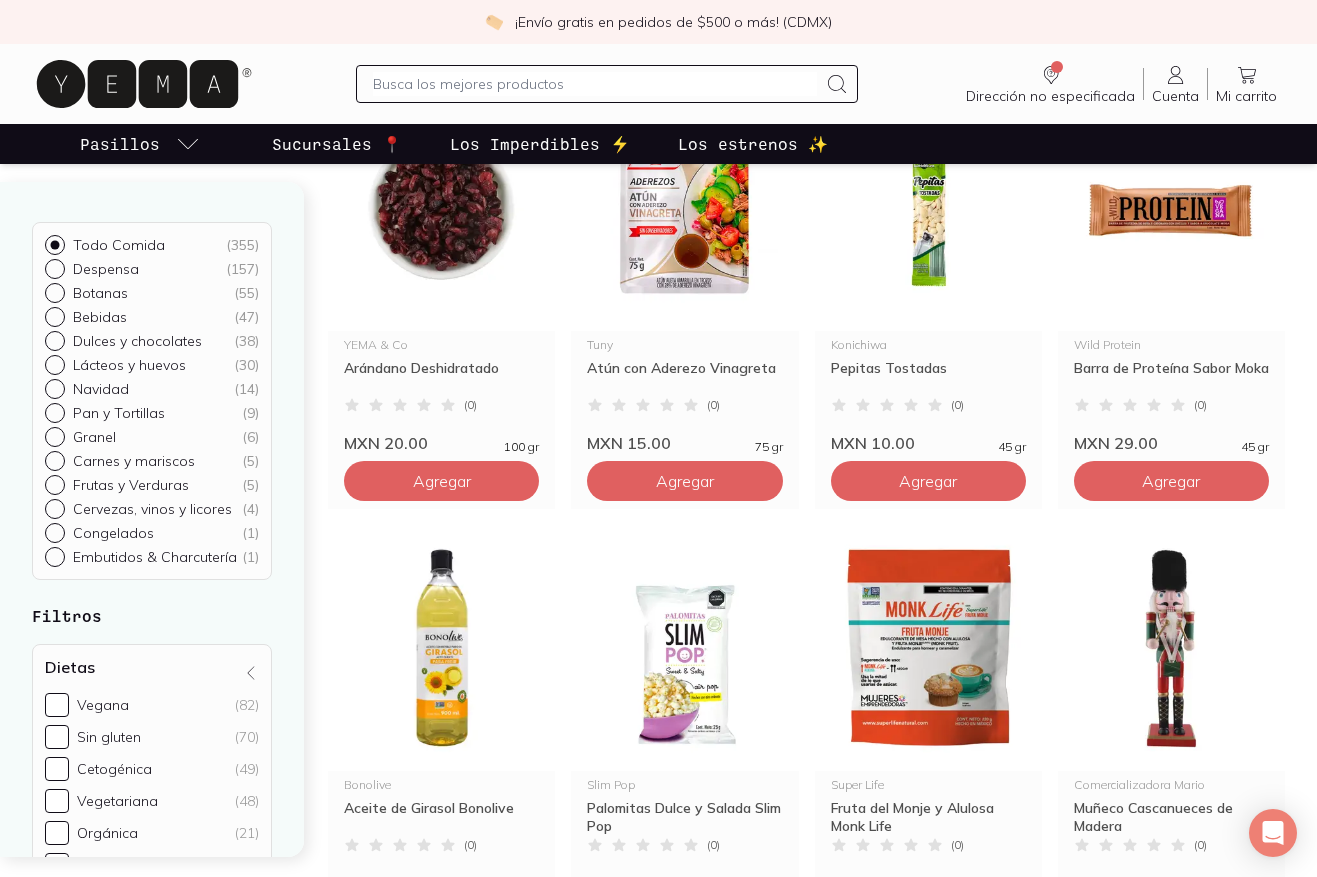 scroll, scrollTop: 333, scrollLeft: 0, axis: vertical 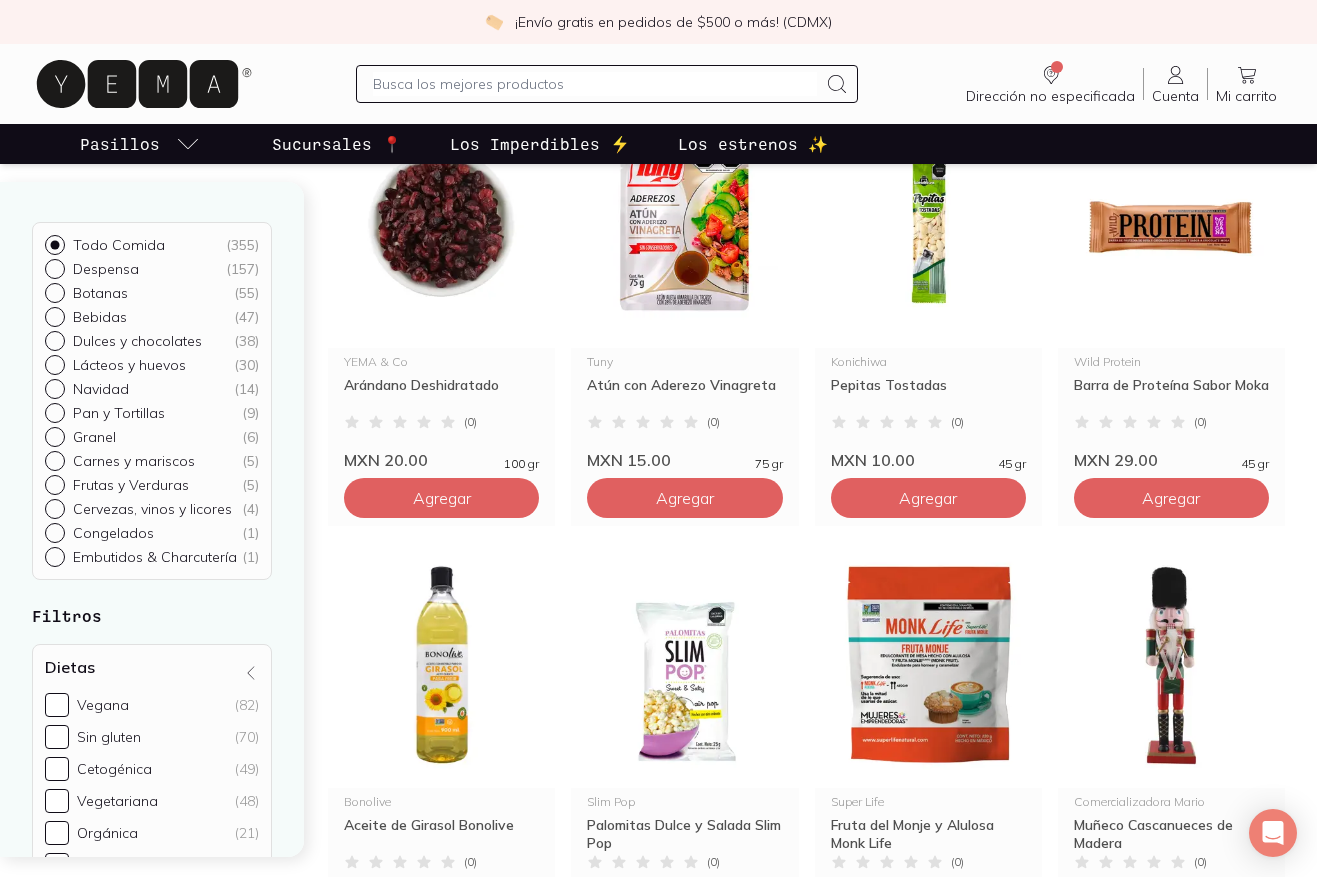 click at bounding box center (594, 84) 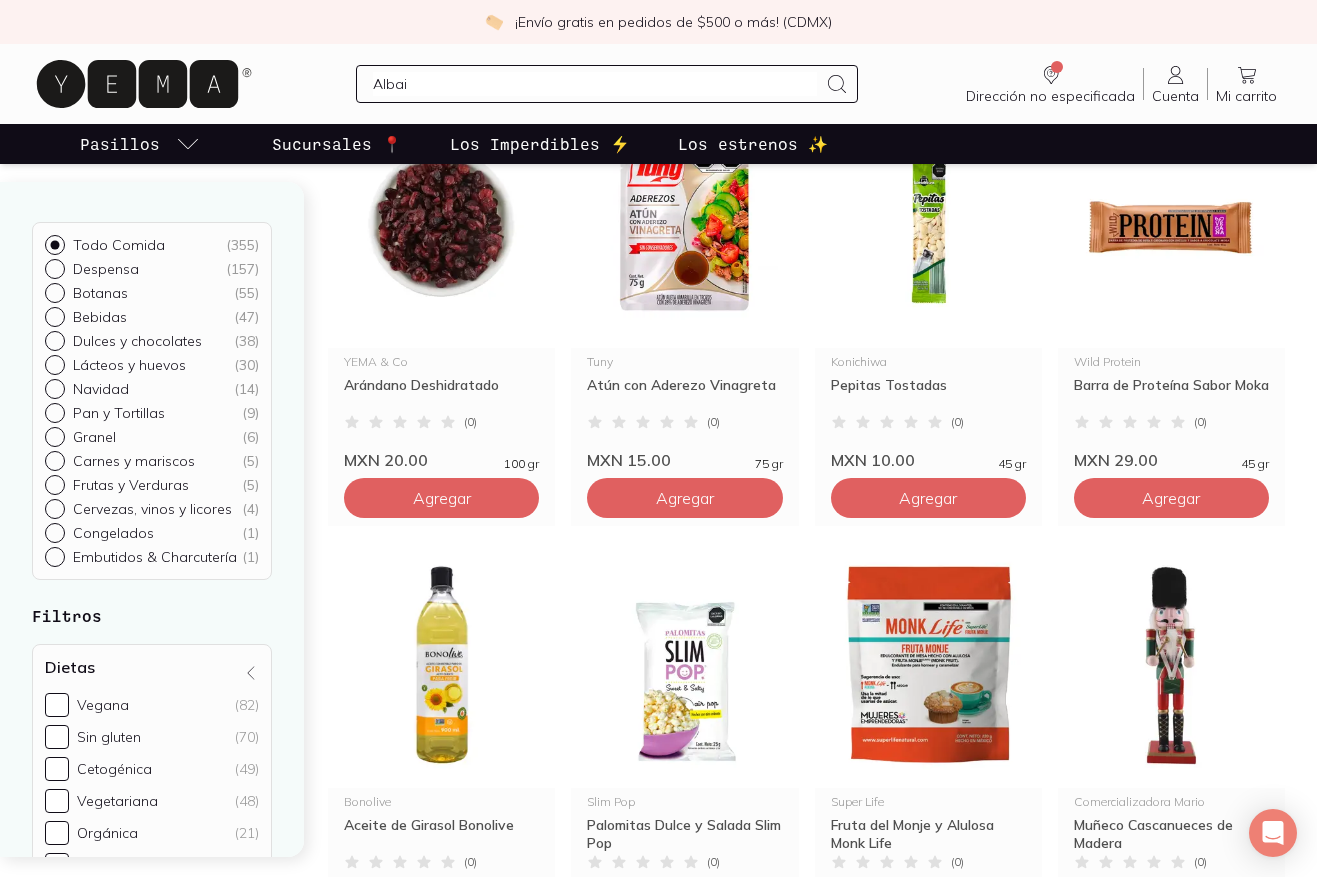 type on "Albait" 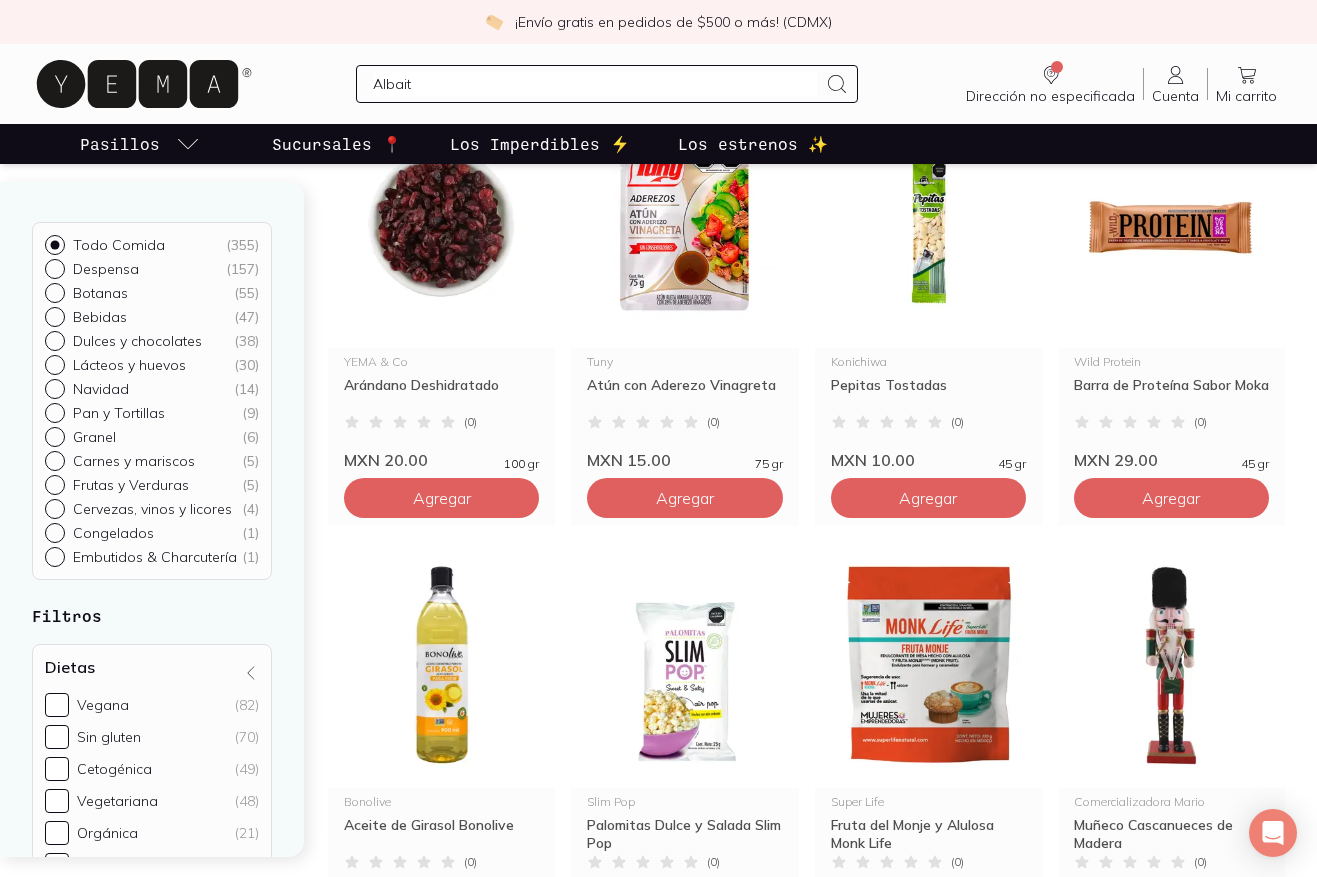 type 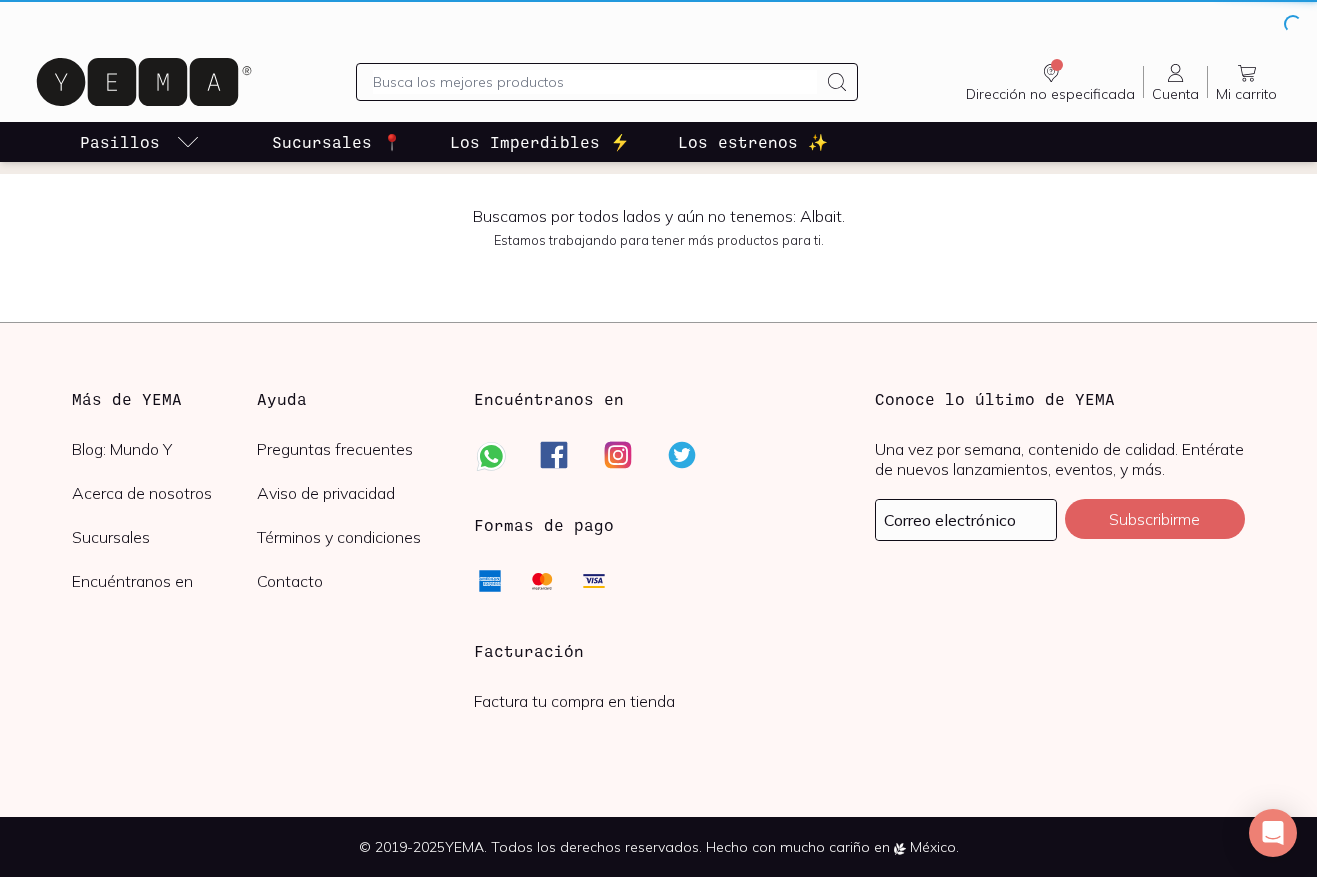 scroll, scrollTop: 0, scrollLeft: 0, axis: both 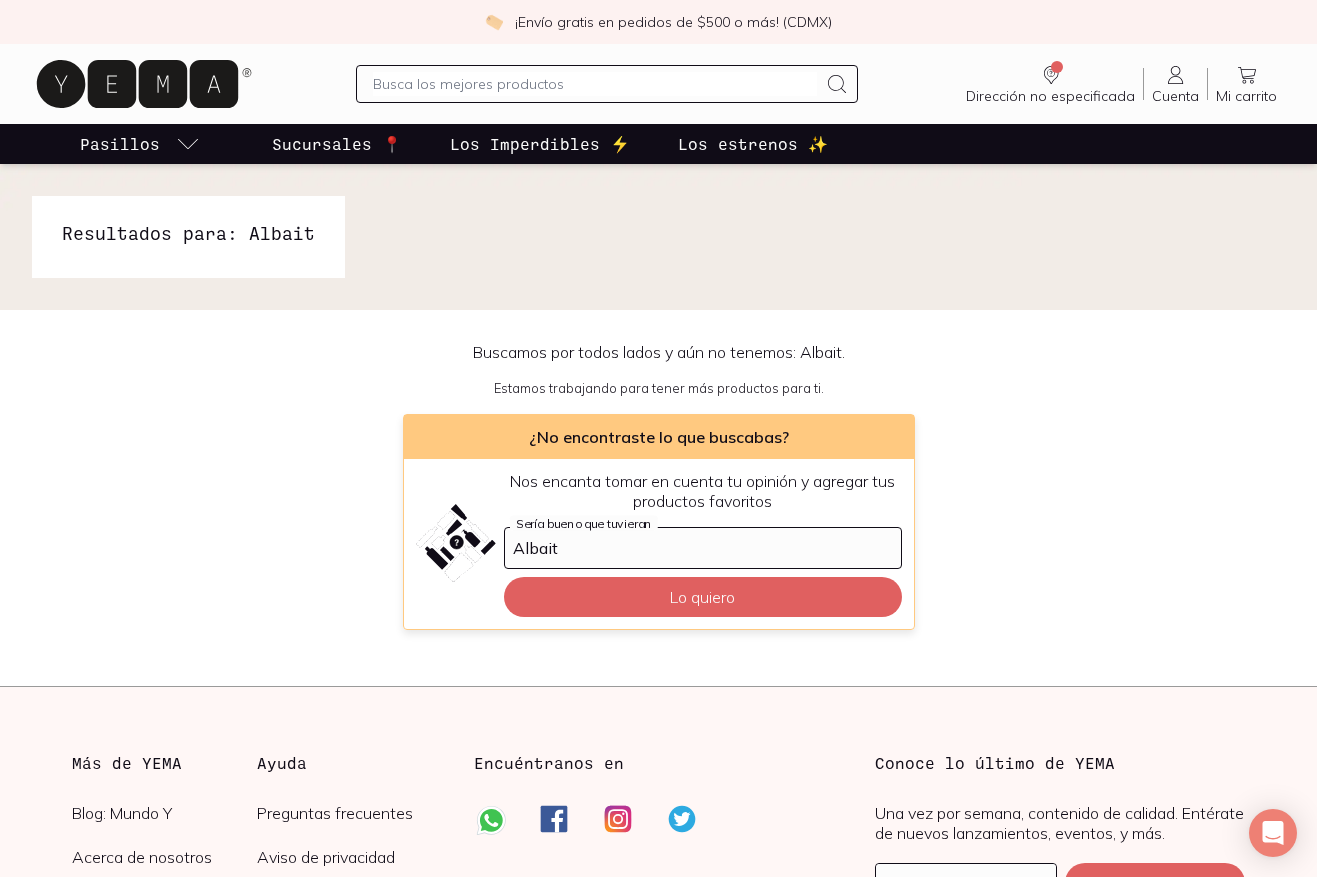 click on "Sucursales 📍" at bounding box center [337, 144] 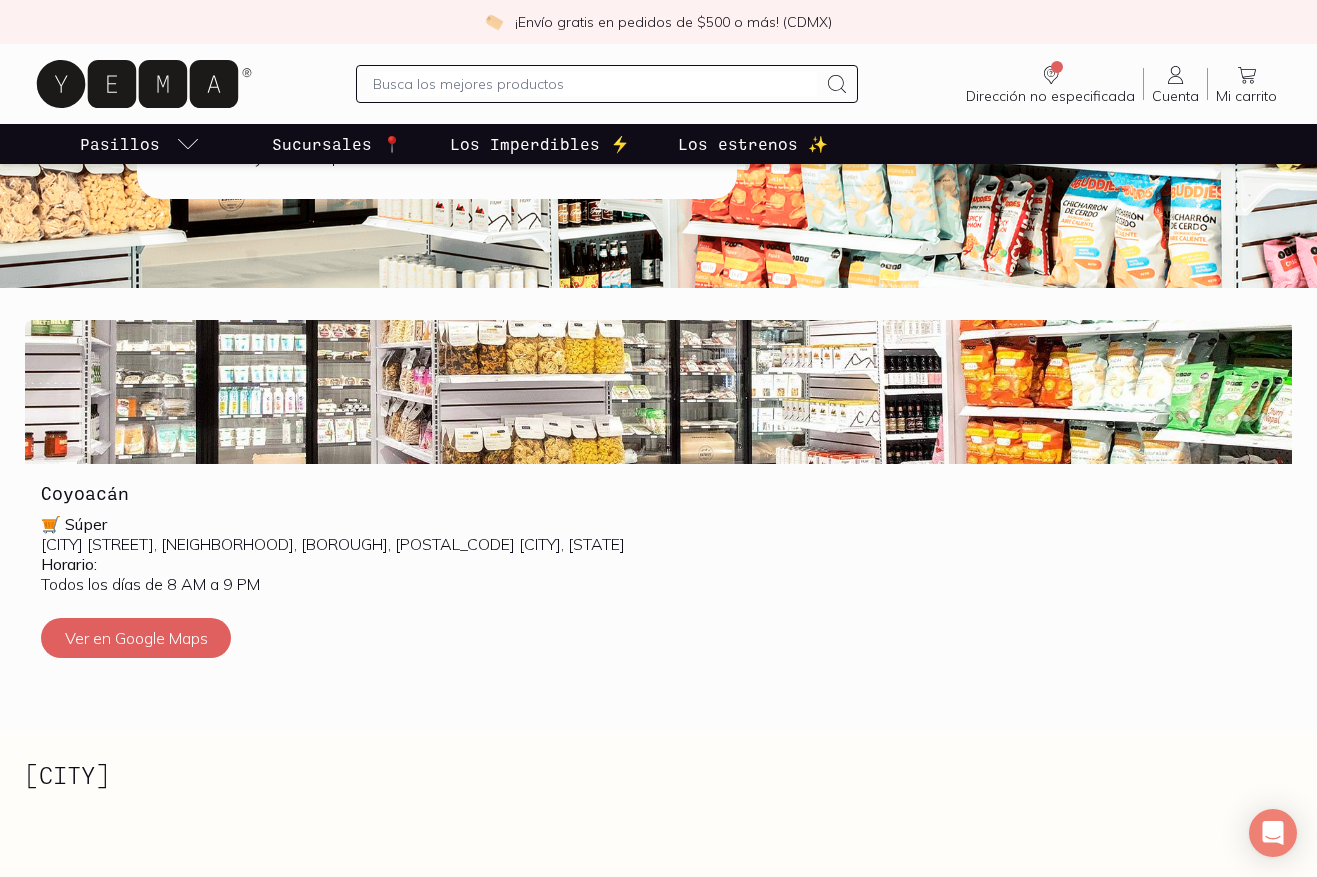 scroll, scrollTop: 0, scrollLeft: 0, axis: both 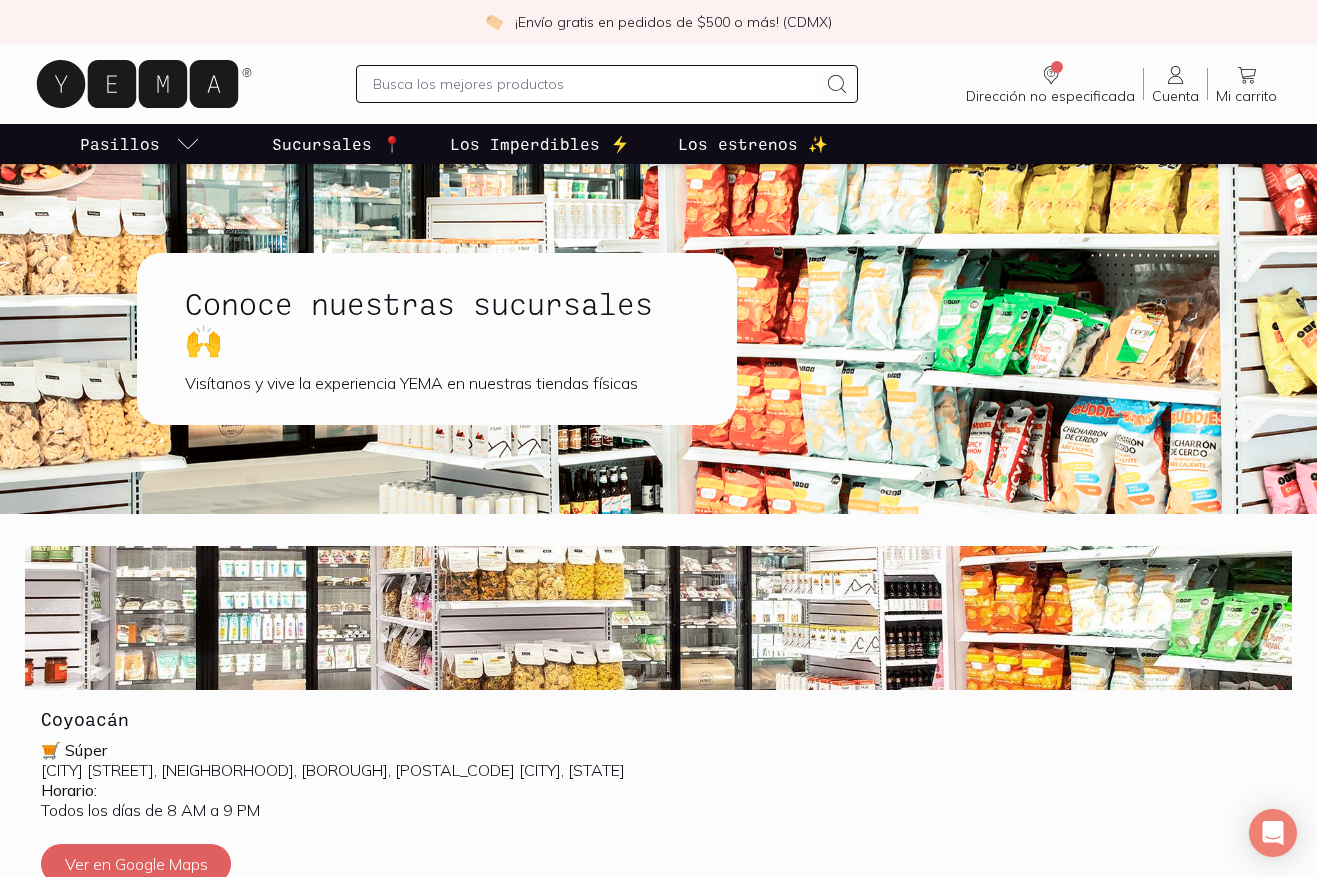 click 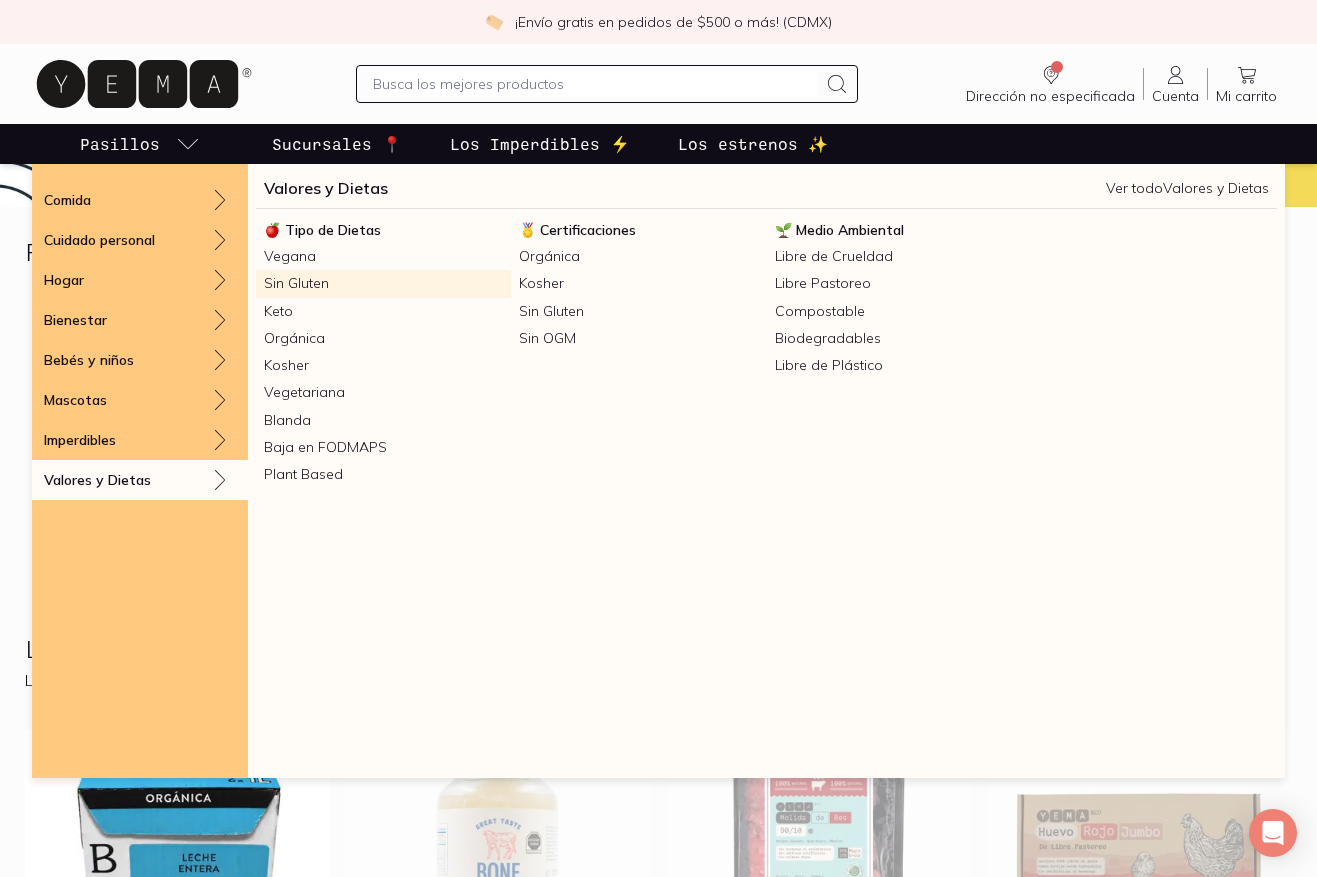 scroll, scrollTop: 485, scrollLeft: 0, axis: vertical 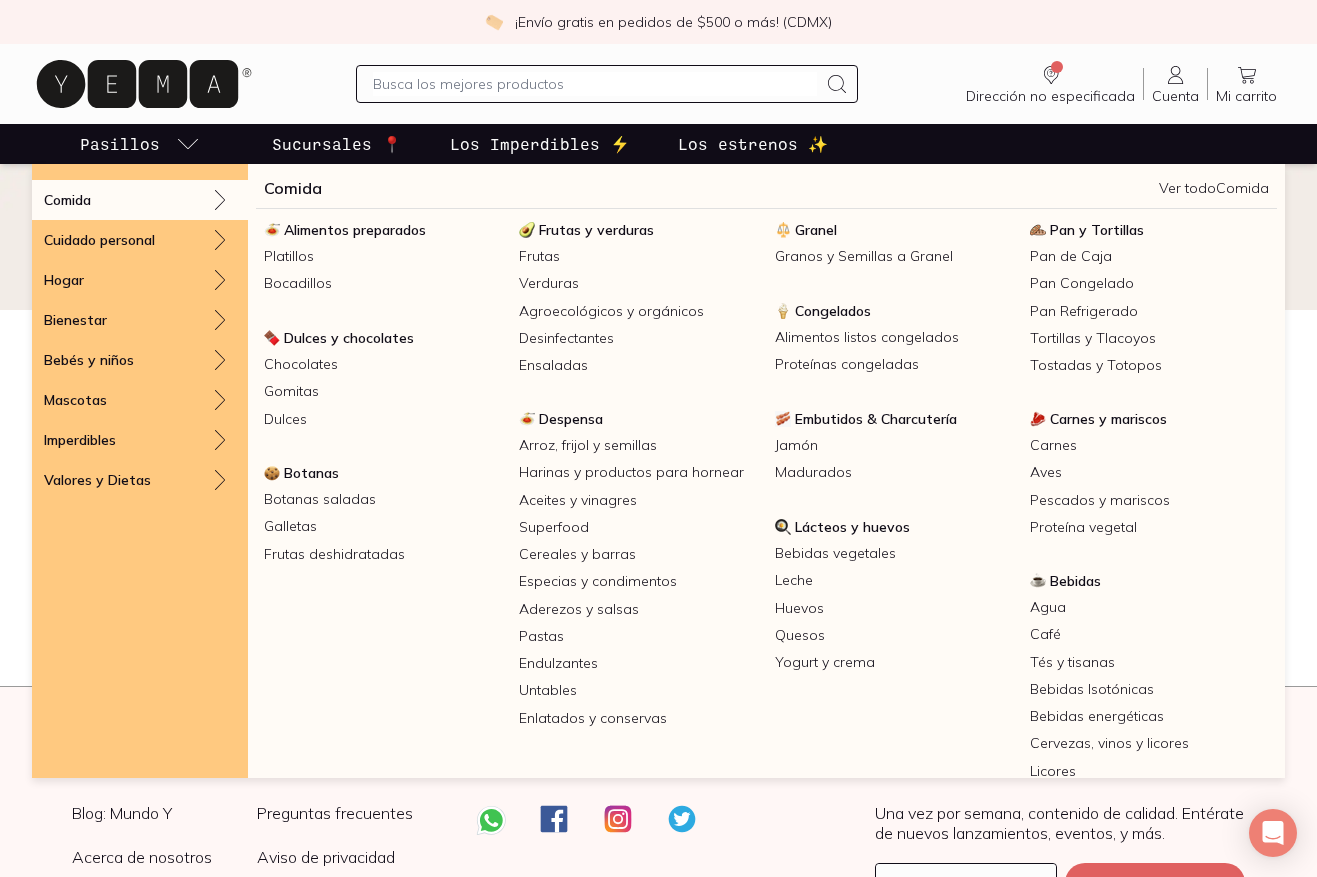 click on "Comida" at bounding box center [140, 200] 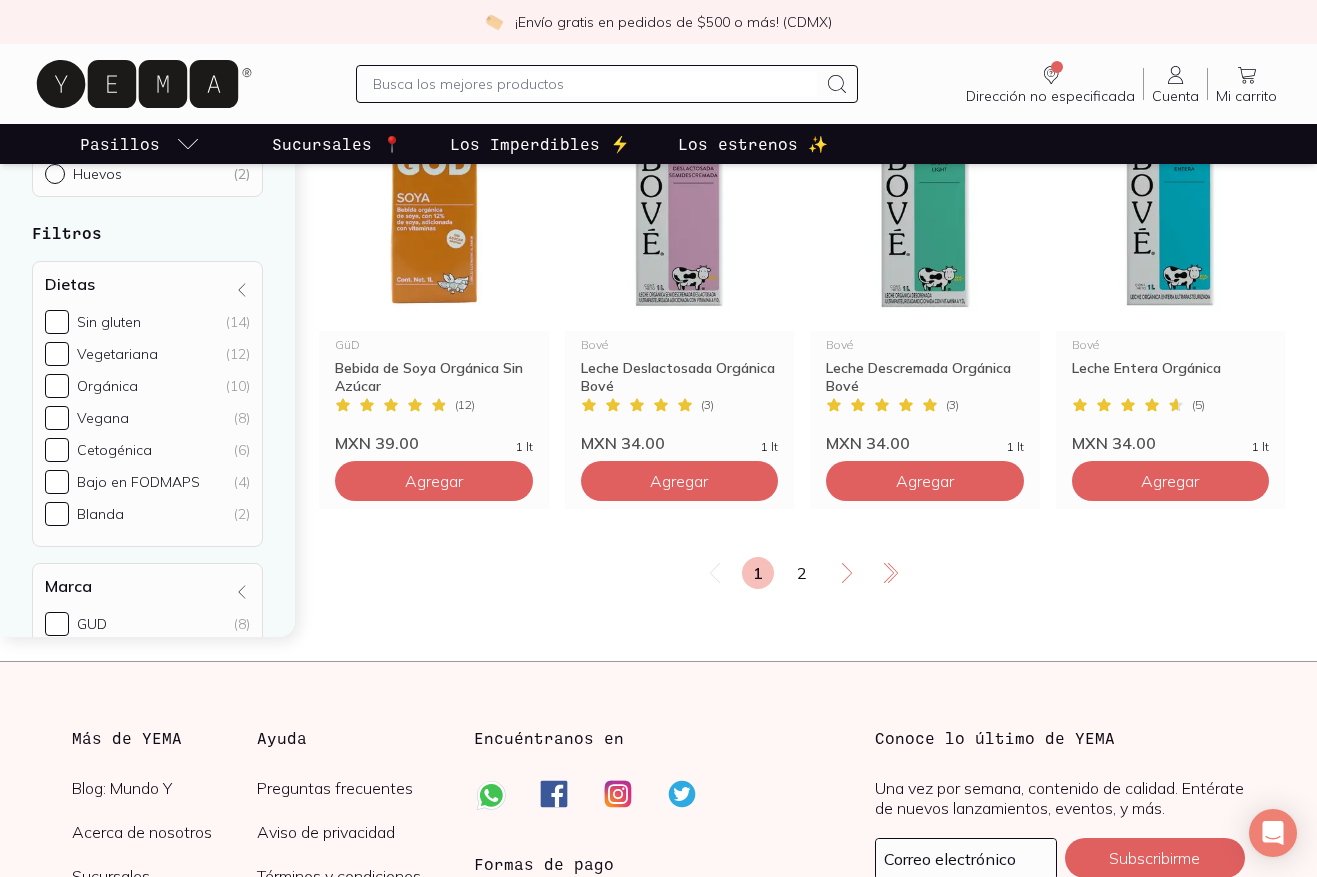 scroll, scrollTop: 2527, scrollLeft: 0, axis: vertical 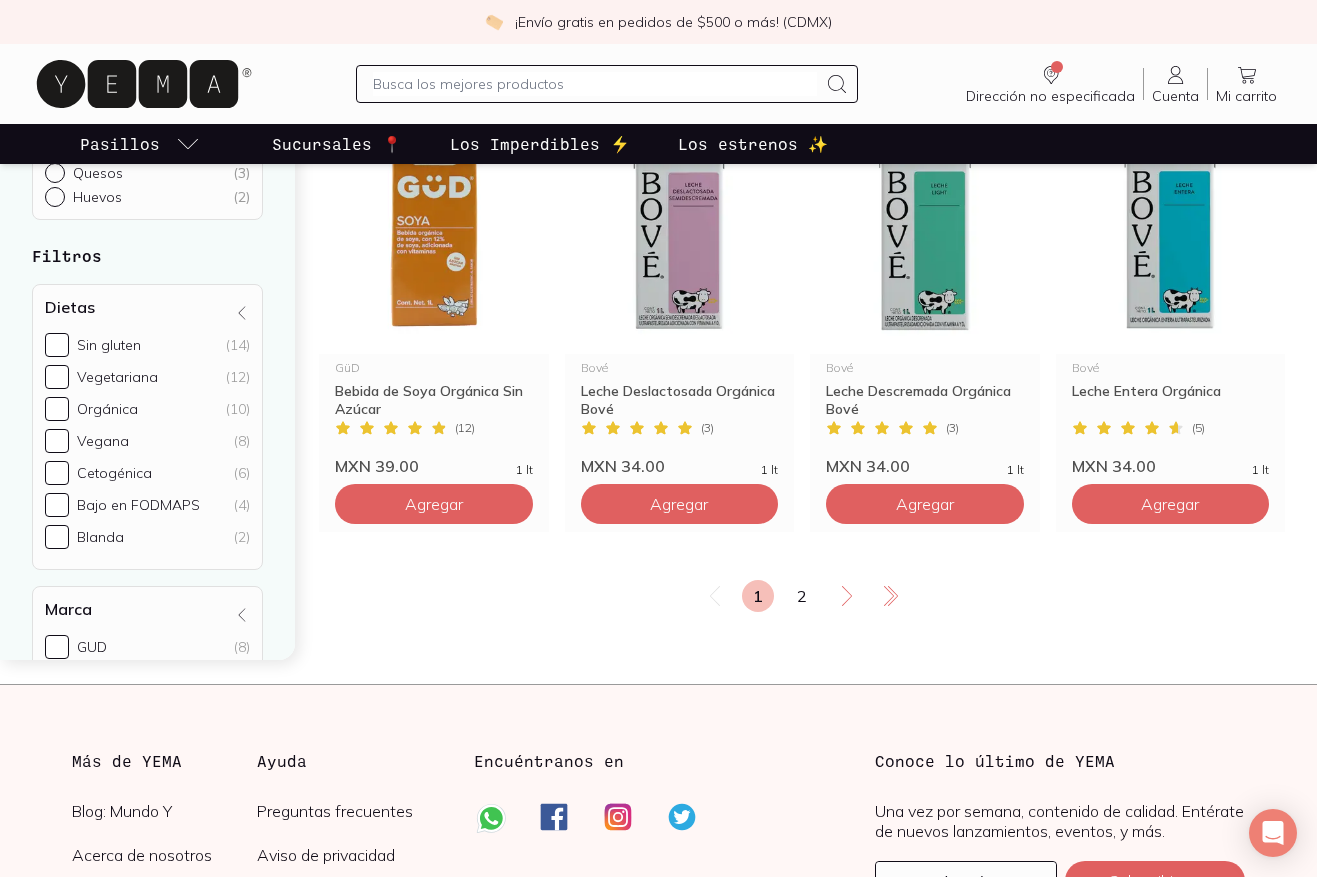 click on "2" at bounding box center [802, 596] 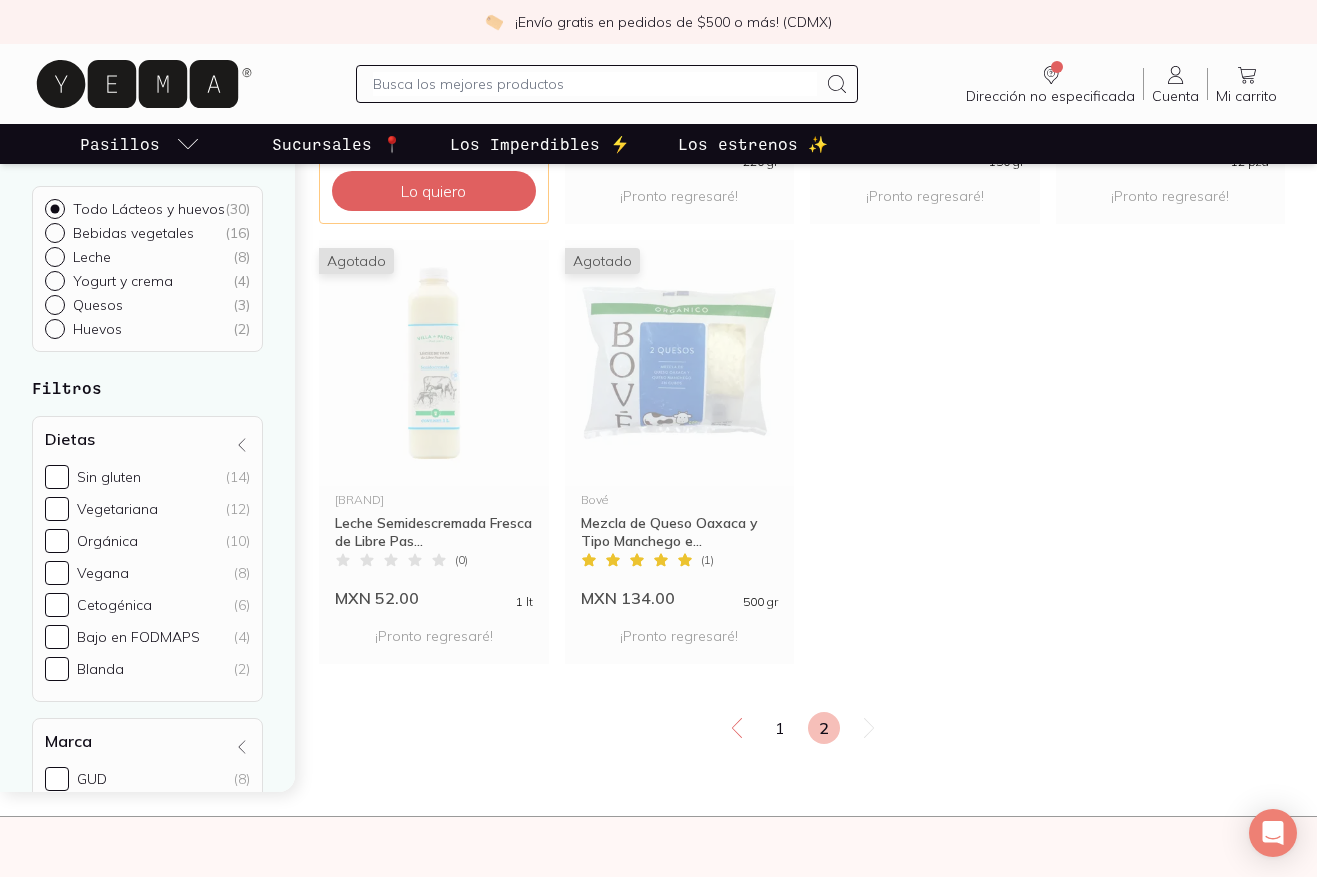 scroll, scrollTop: 632, scrollLeft: 0, axis: vertical 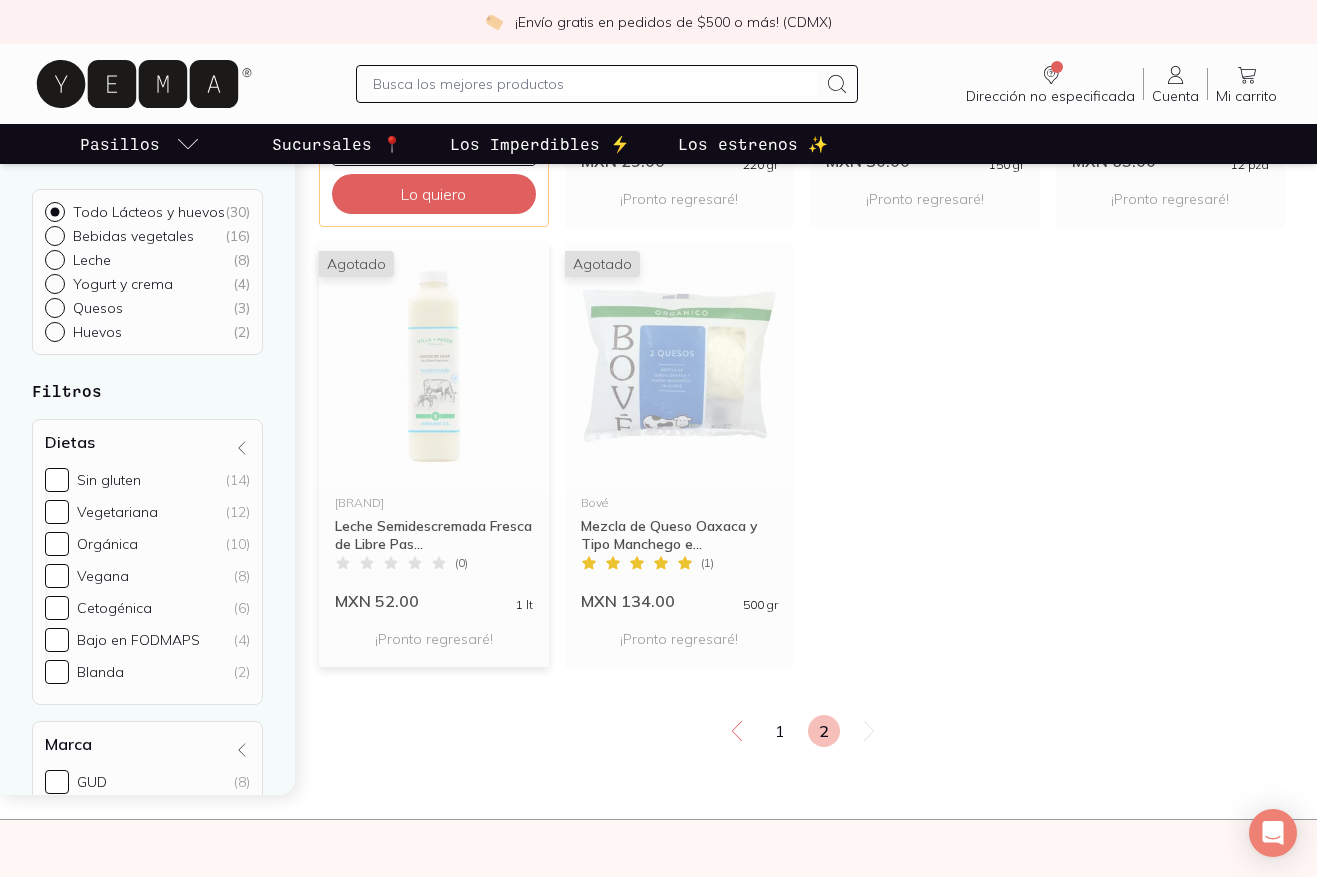 click at bounding box center (434, 366) 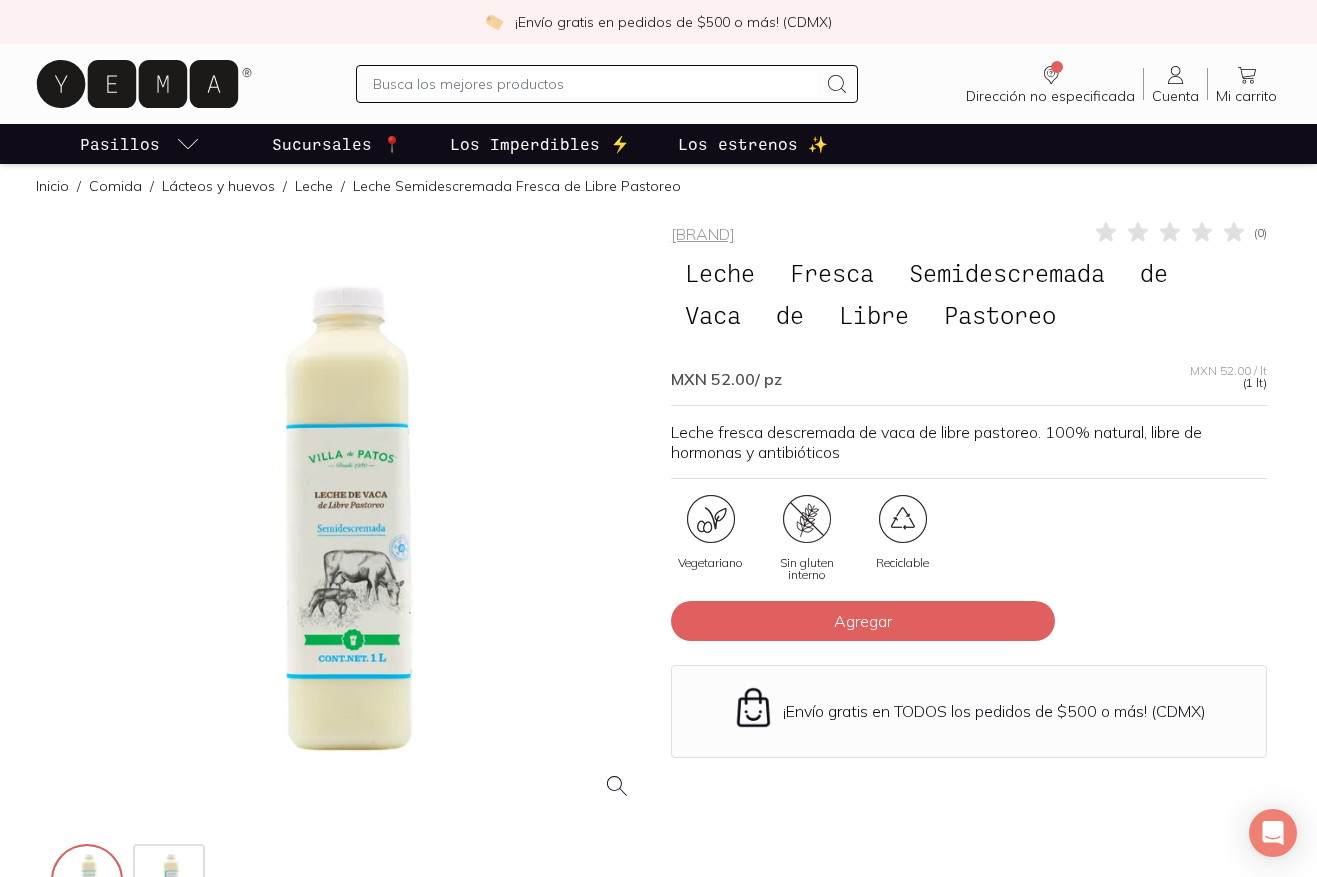scroll, scrollTop: 0, scrollLeft: 0, axis: both 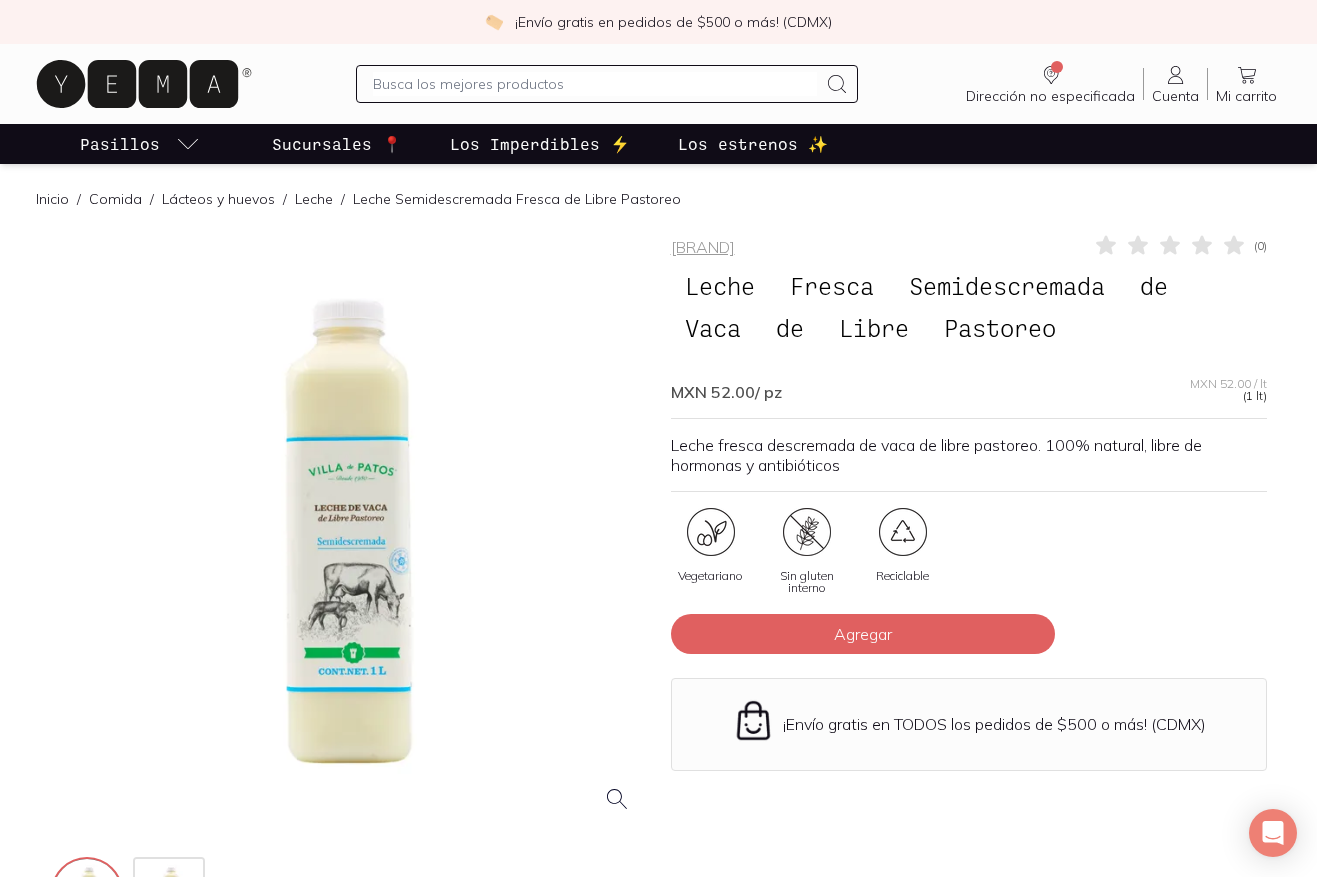 click on "Lácteos y huevos" at bounding box center [218, 199] 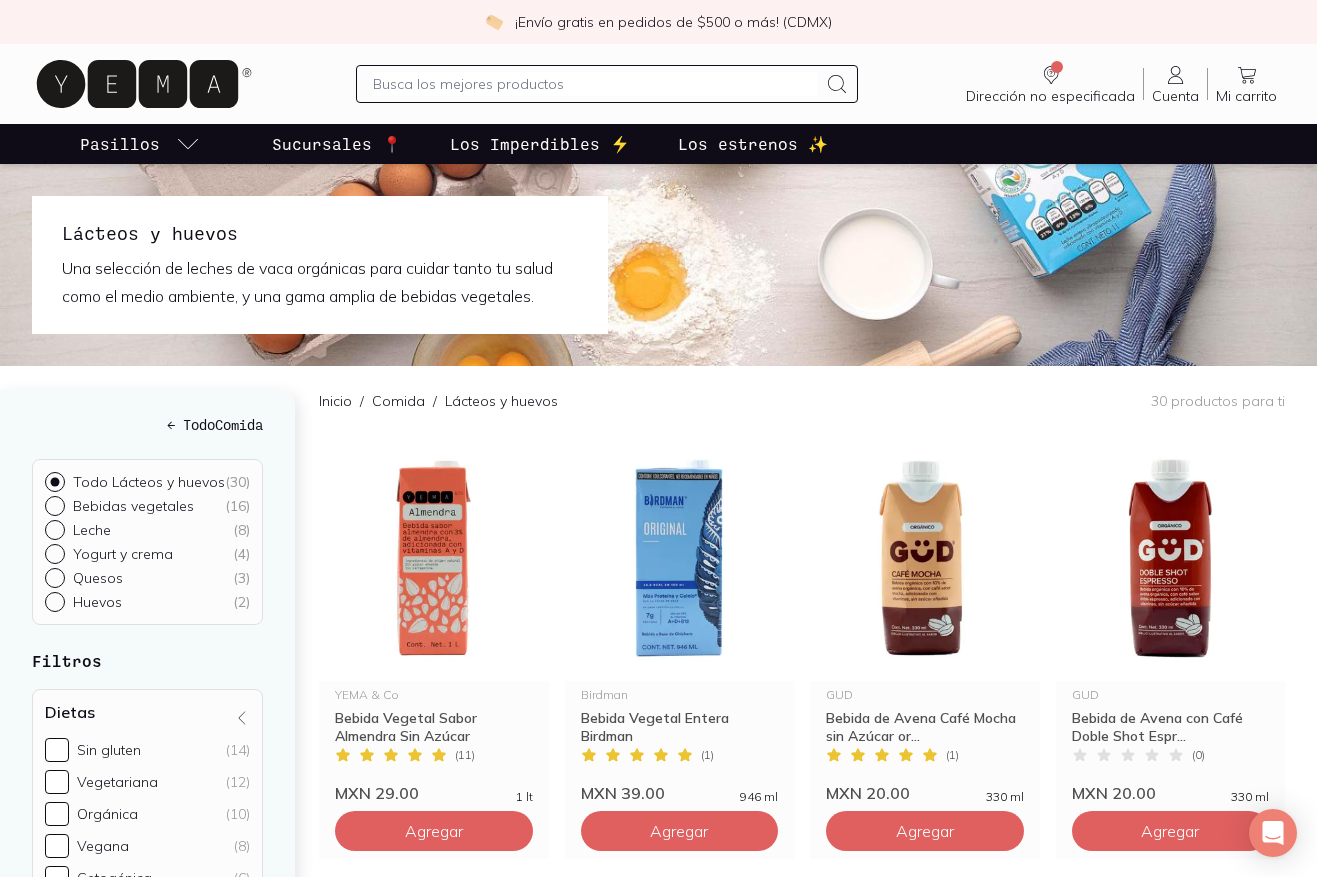click on "Yogurt y crema ( 4 )" at bounding box center [53, 552] 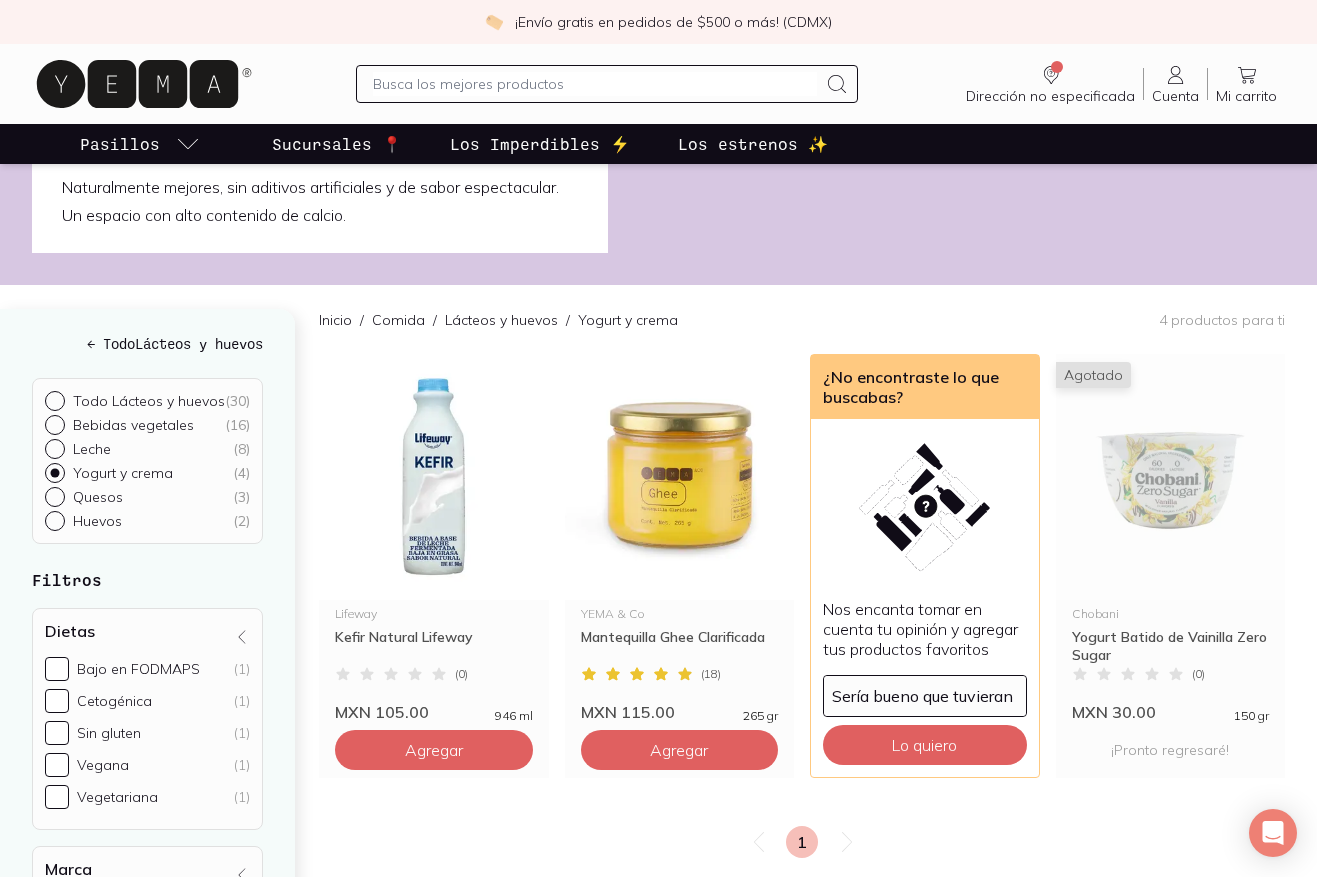 scroll, scrollTop: 0, scrollLeft: 0, axis: both 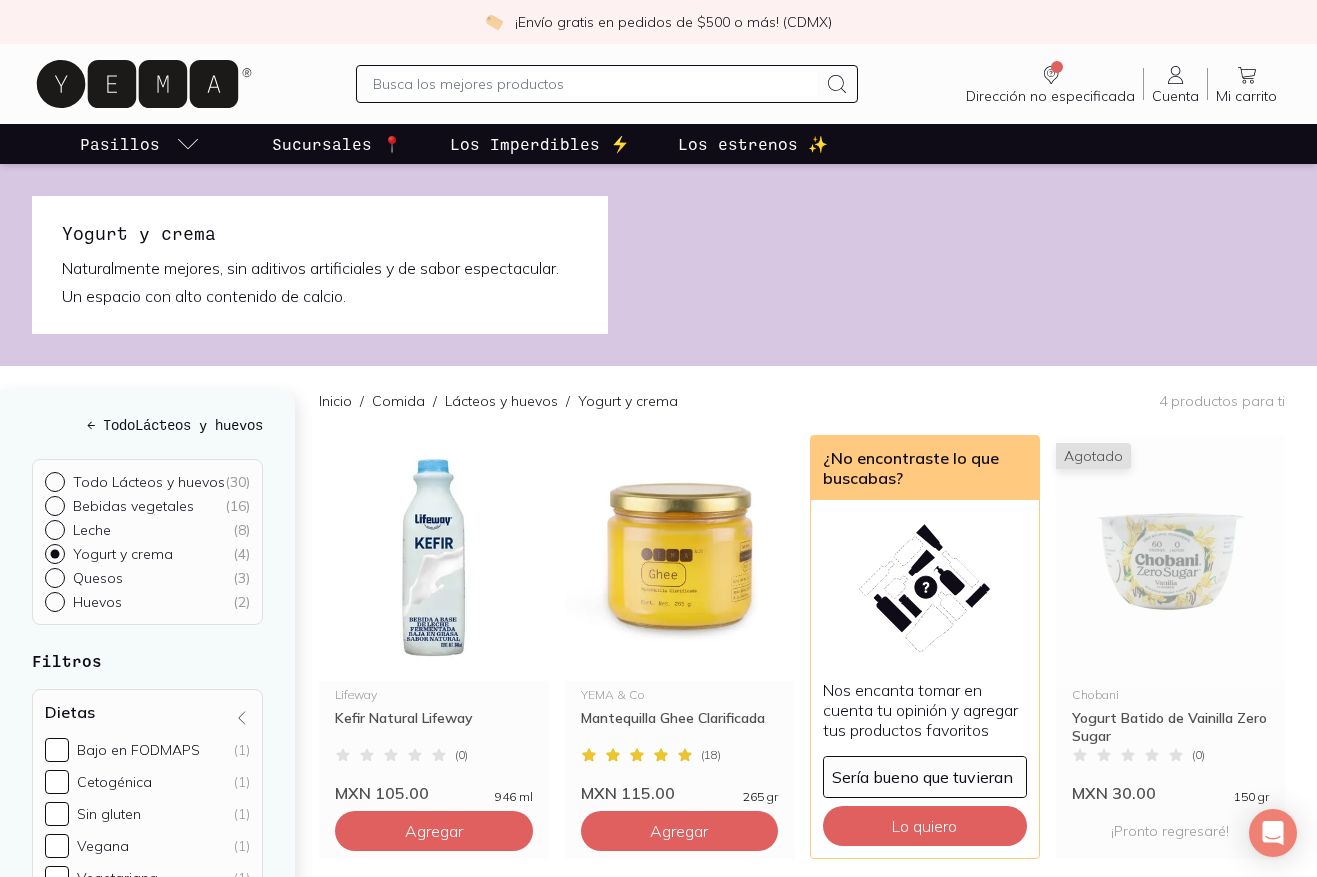 click on "Quesos ( 3 )" at bounding box center (53, 576) 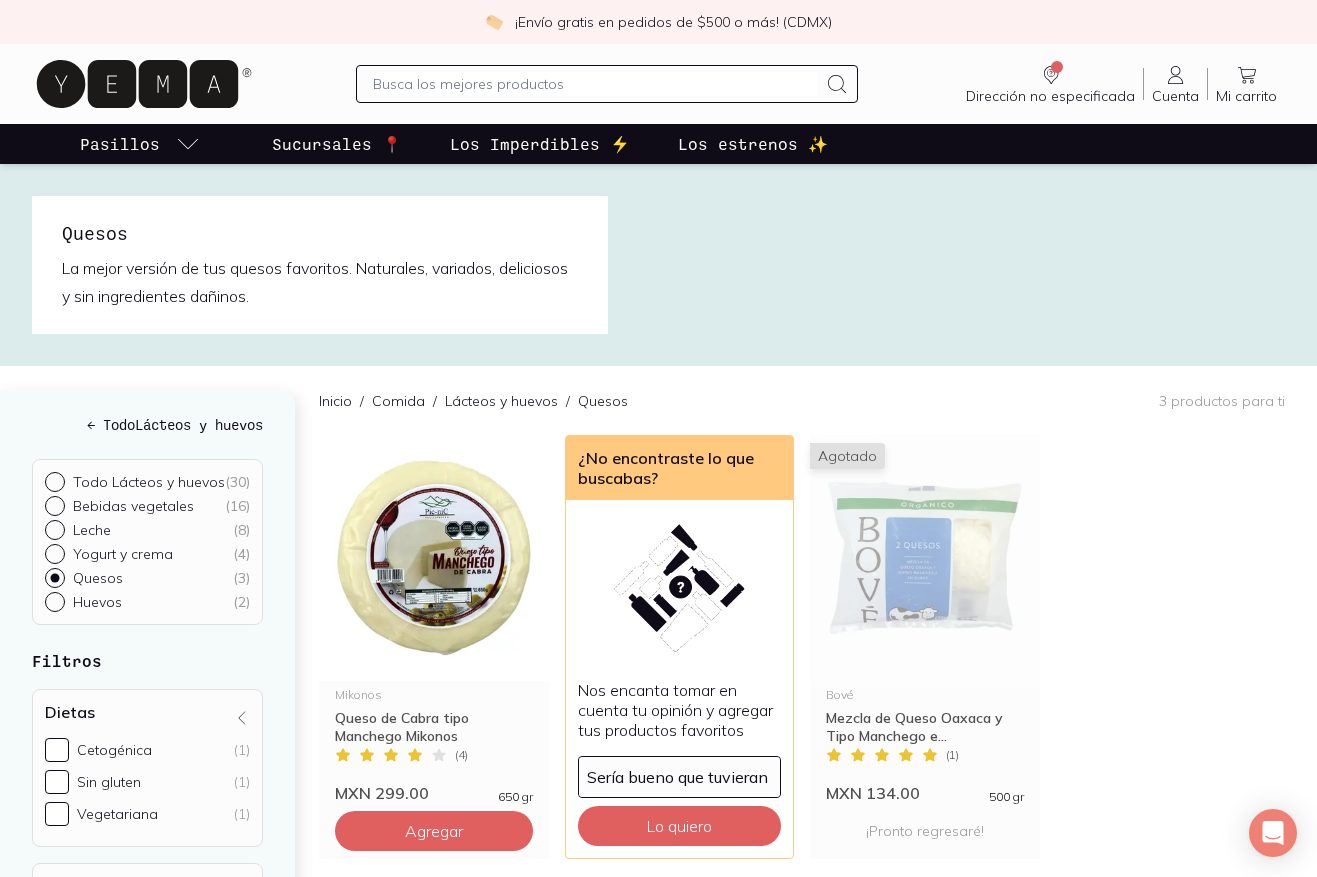 click on "Quesos ( 3 )" at bounding box center (53, 576) 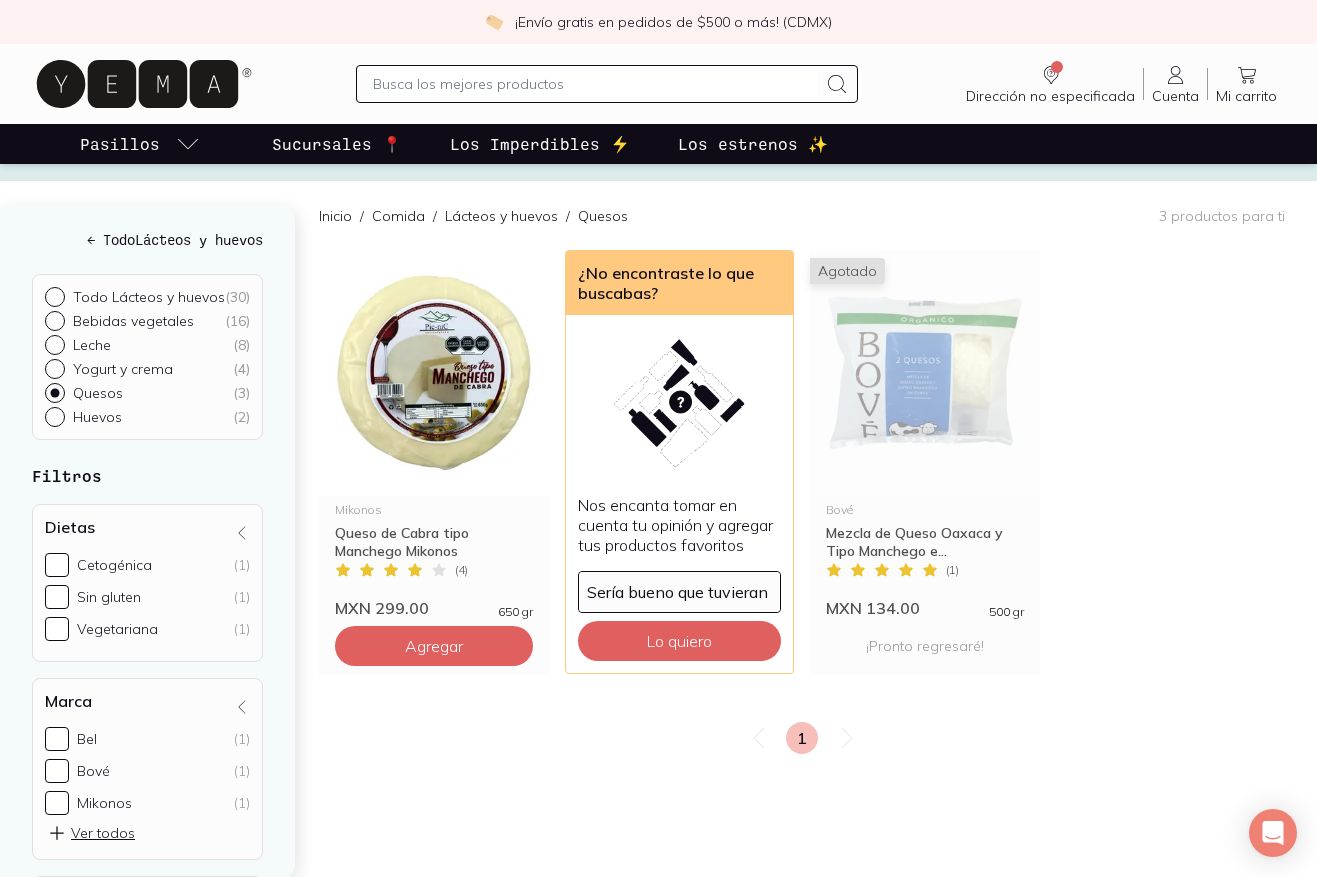 scroll, scrollTop: 0, scrollLeft: 0, axis: both 